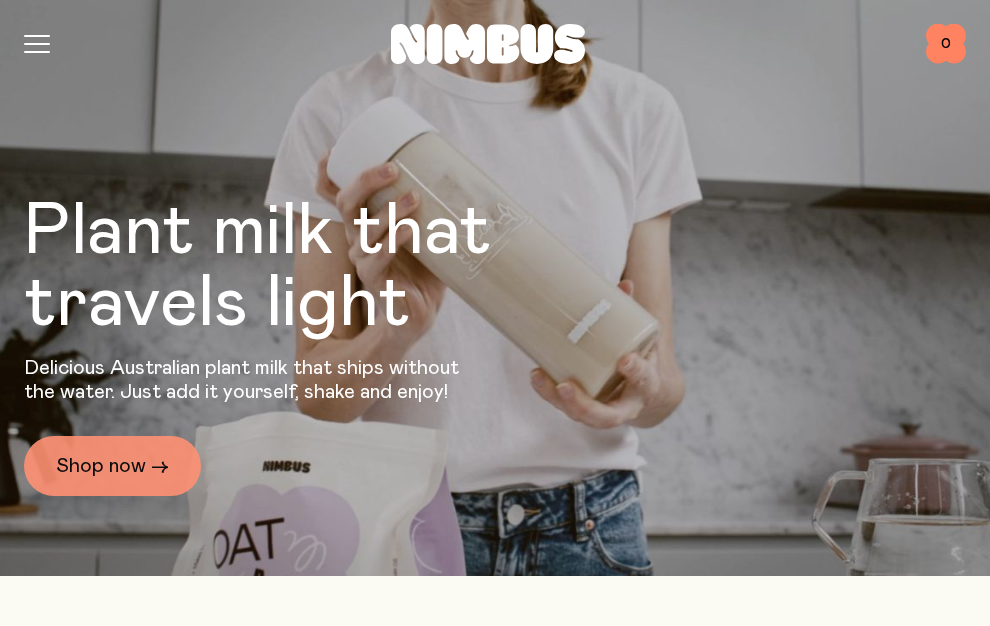 scroll, scrollTop: 0, scrollLeft: 0, axis: both 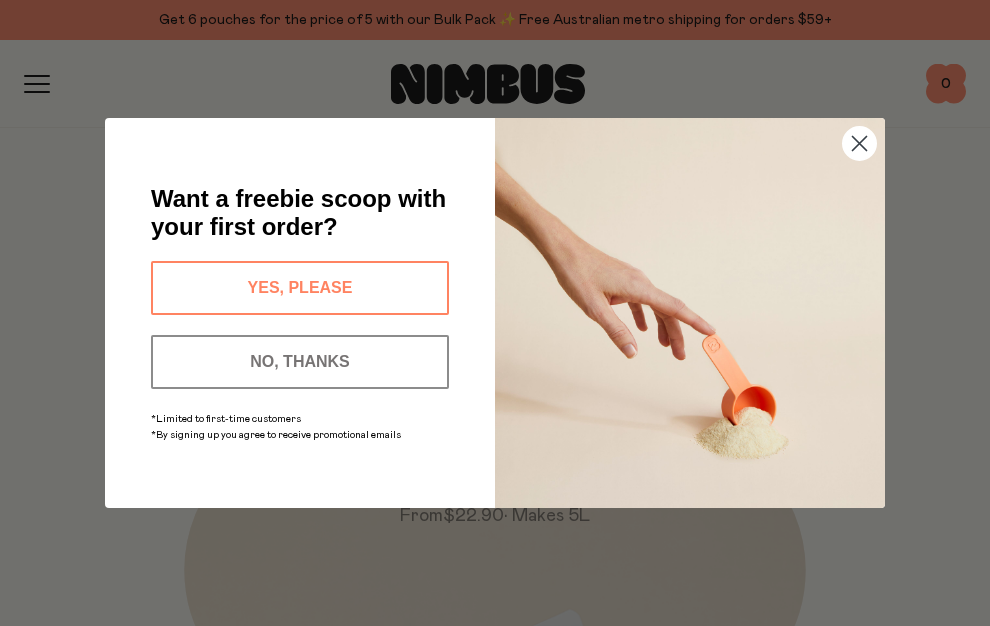 click on "YES, PLEASE" at bounding box center (300, 288) 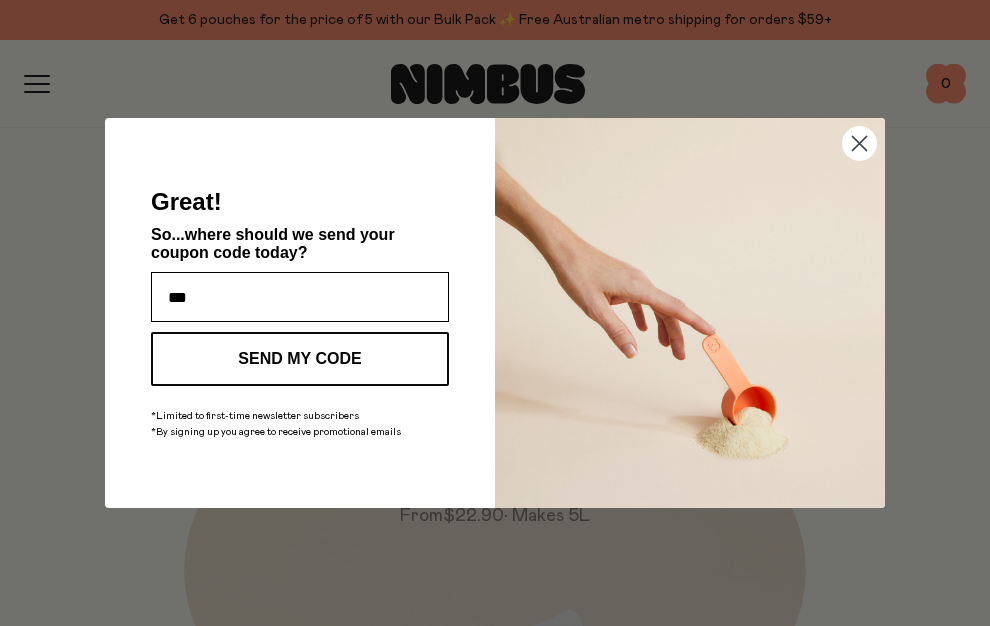 type on "**********" 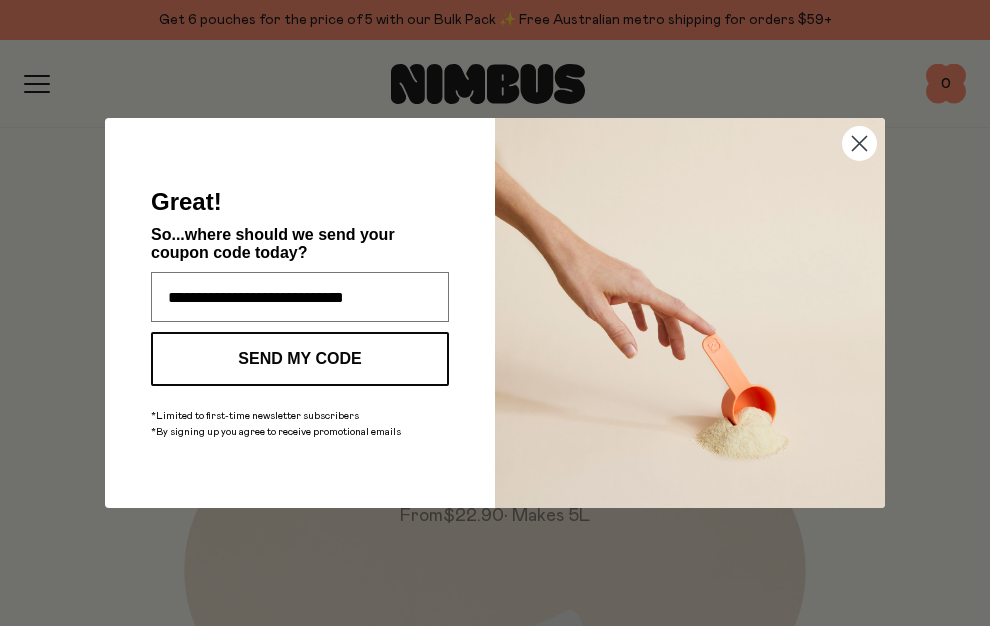 click on "SEND MY CODE" at bounding box center [300, 359] 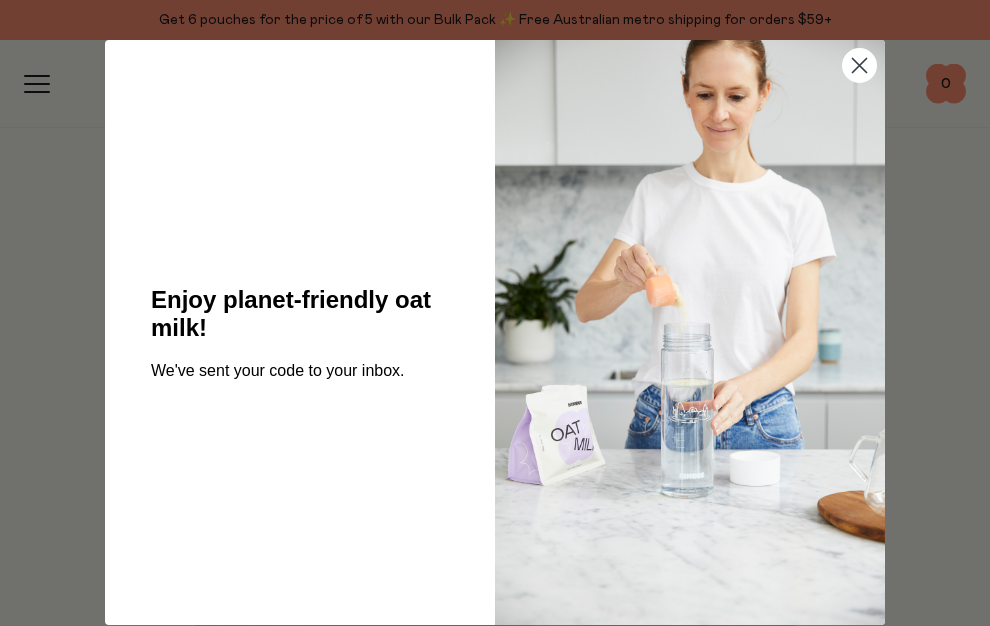 click 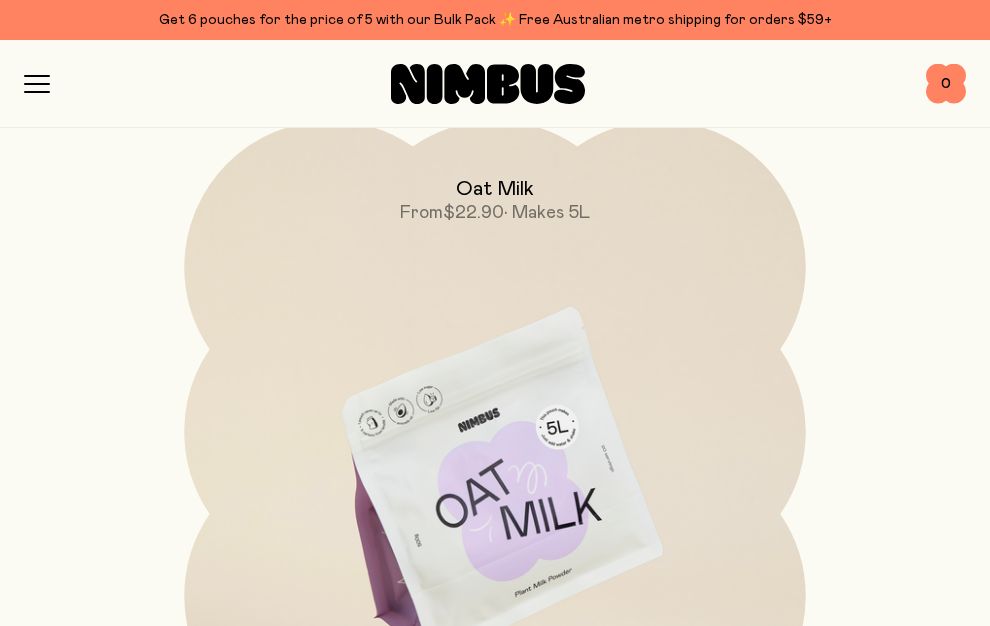 scroll, scrollTop: 304, scrollLeft: 0, axis: vertical 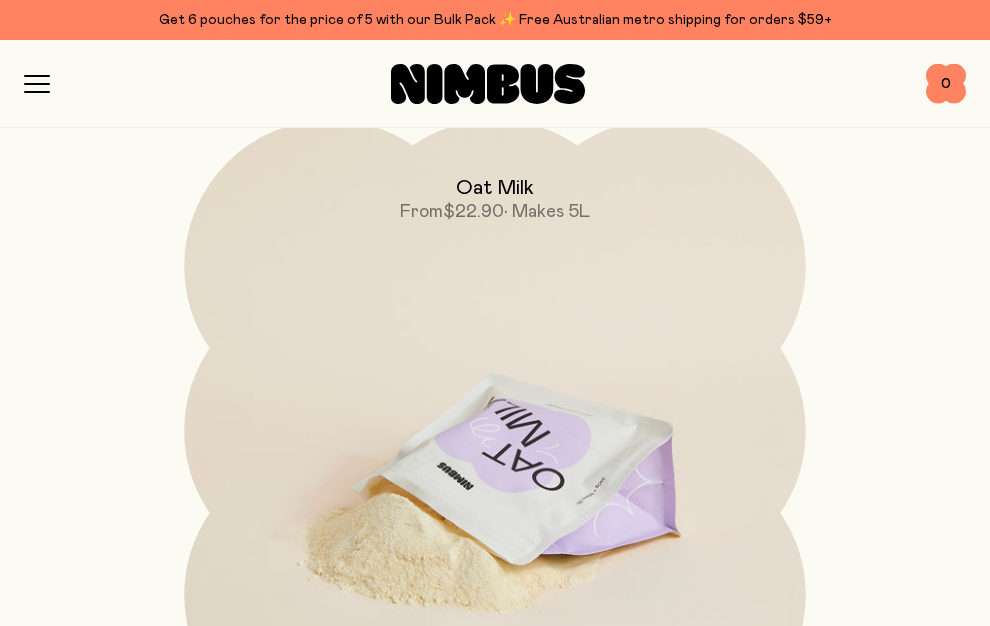 click at bounding box center (494, 485) 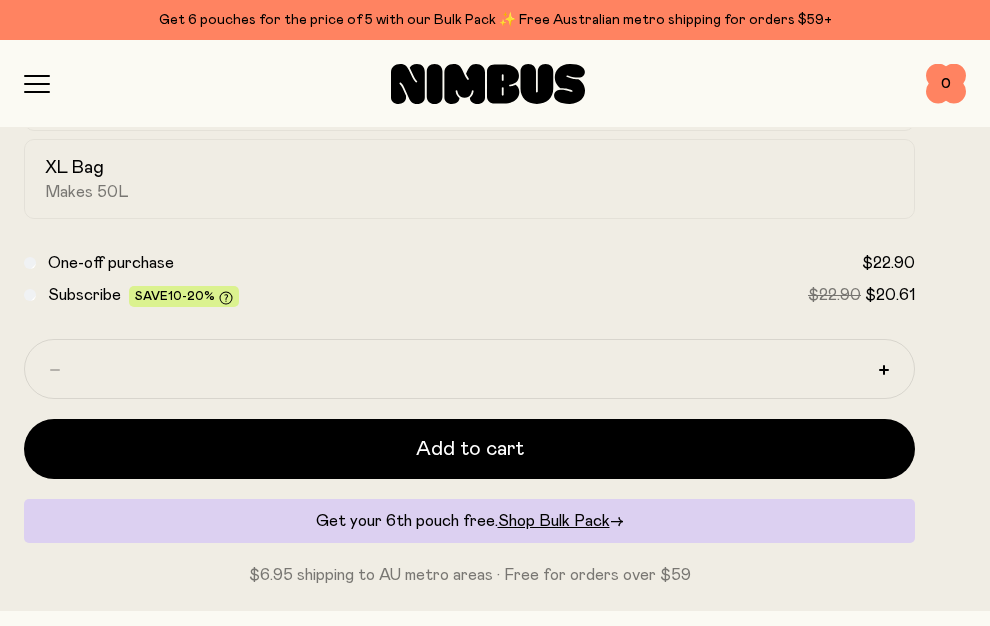 scroll, scrollTop: 1264, scrollLeft: 0, axis: vertical 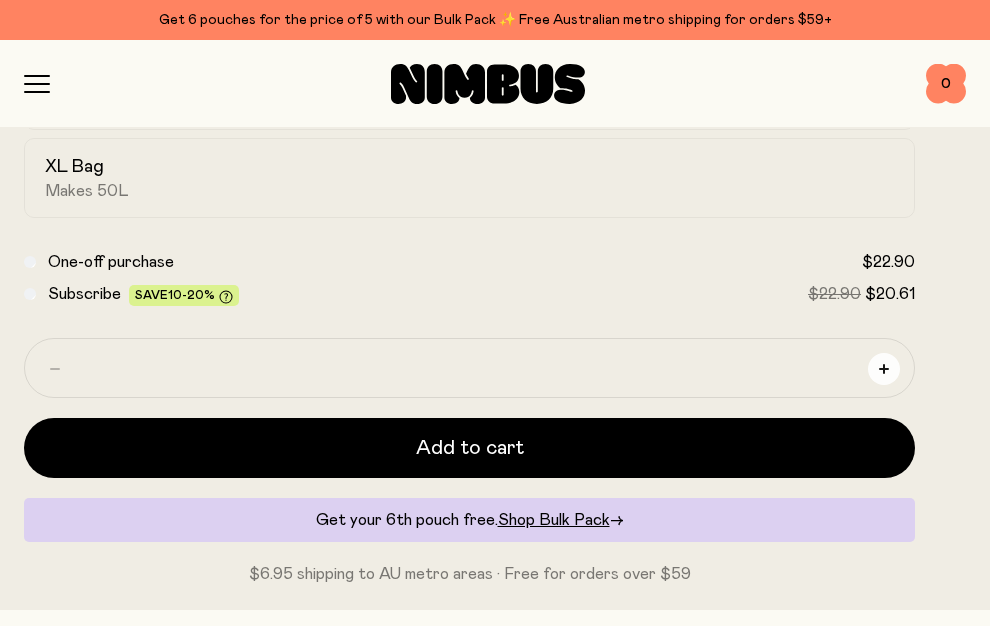 click 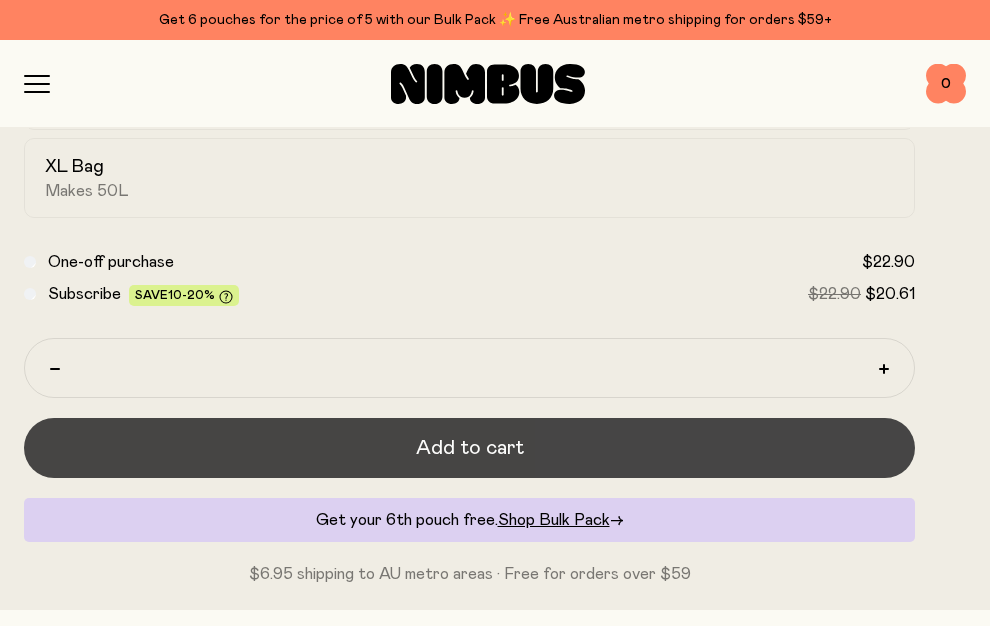 click on "Add to cart" at bounding box center [469, 448] 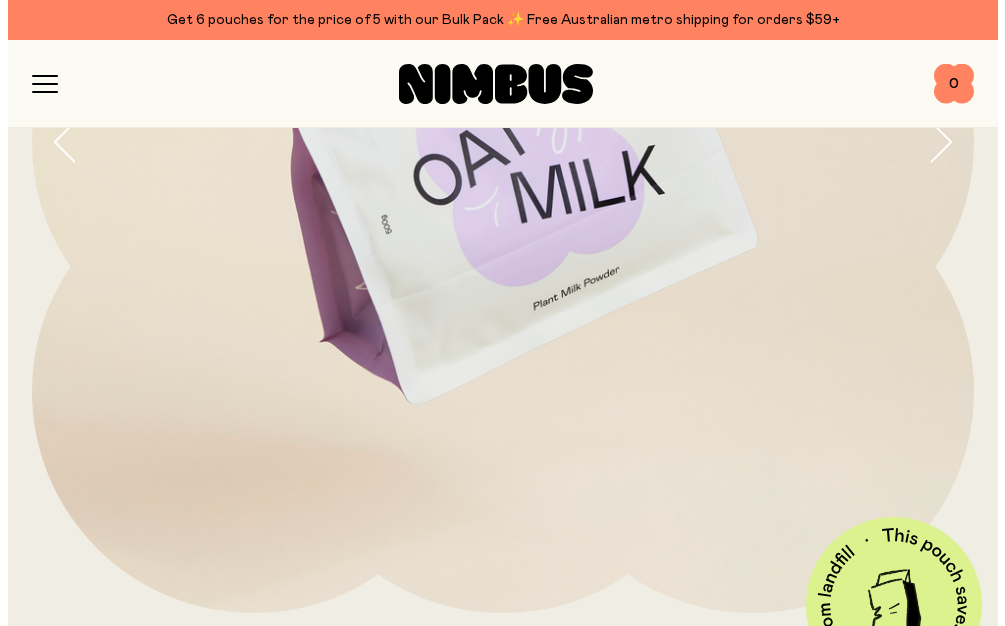 scroll, scrollTop: 0, scrollLeft: 0, axis: both 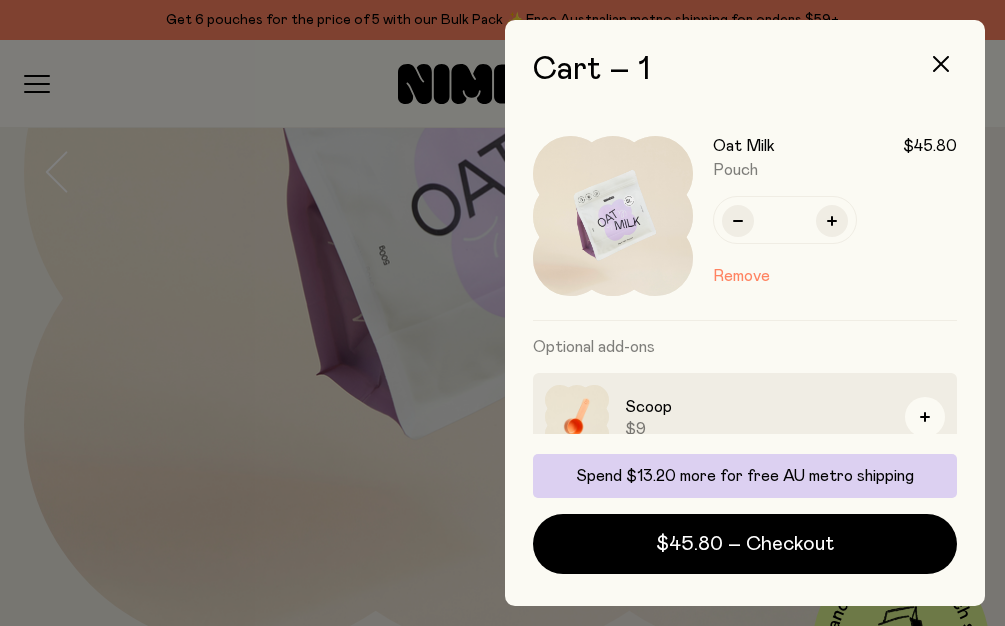 click at bounding box center (502, 313) 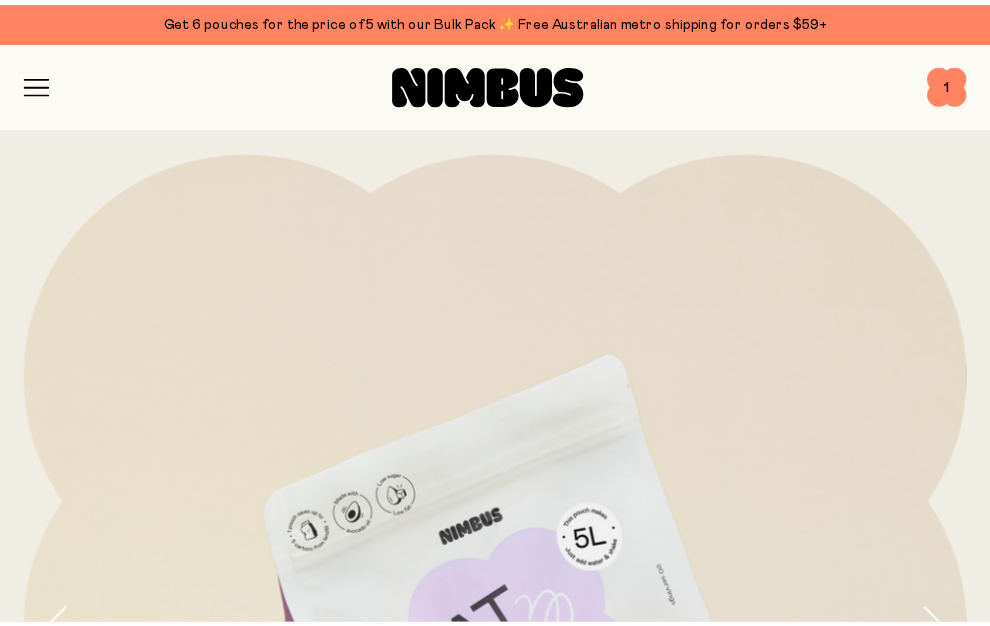 scroll, scrollTop: 459, scrollLeft: 0, axis: vertical 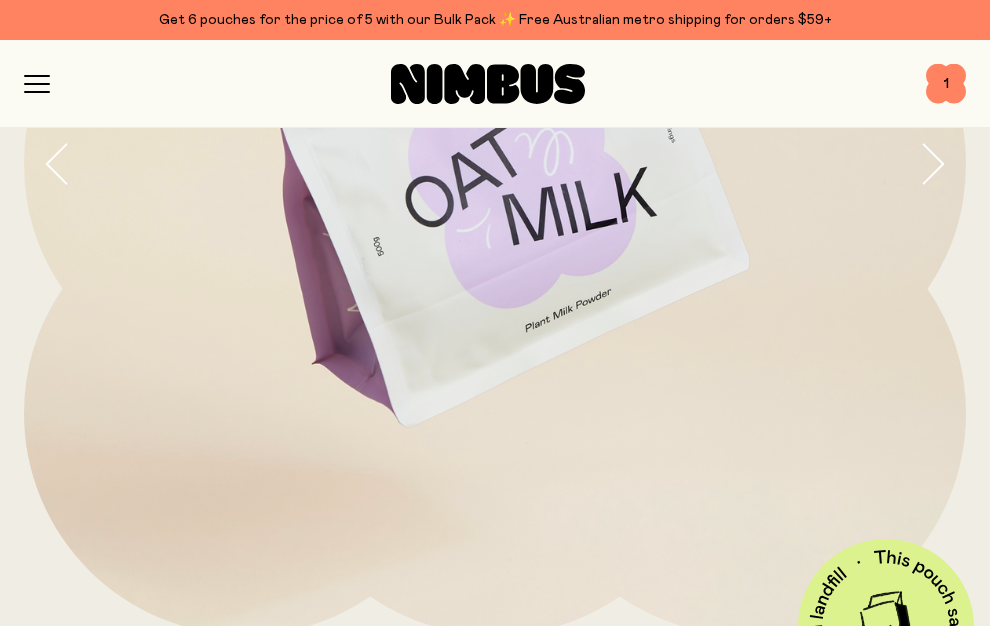 click 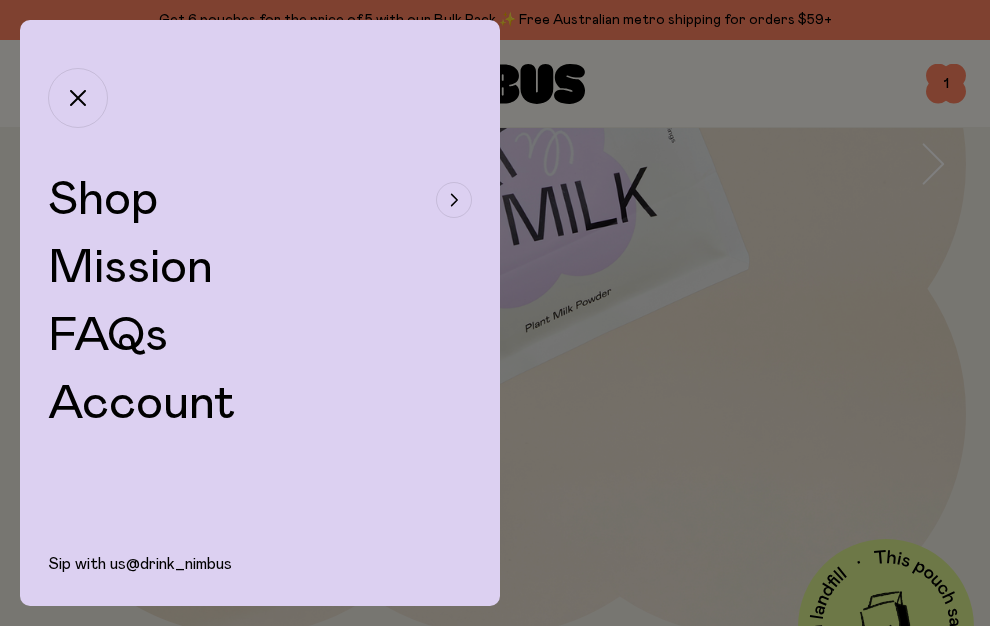 click on "FAQs" at bounding box center [108, 336] 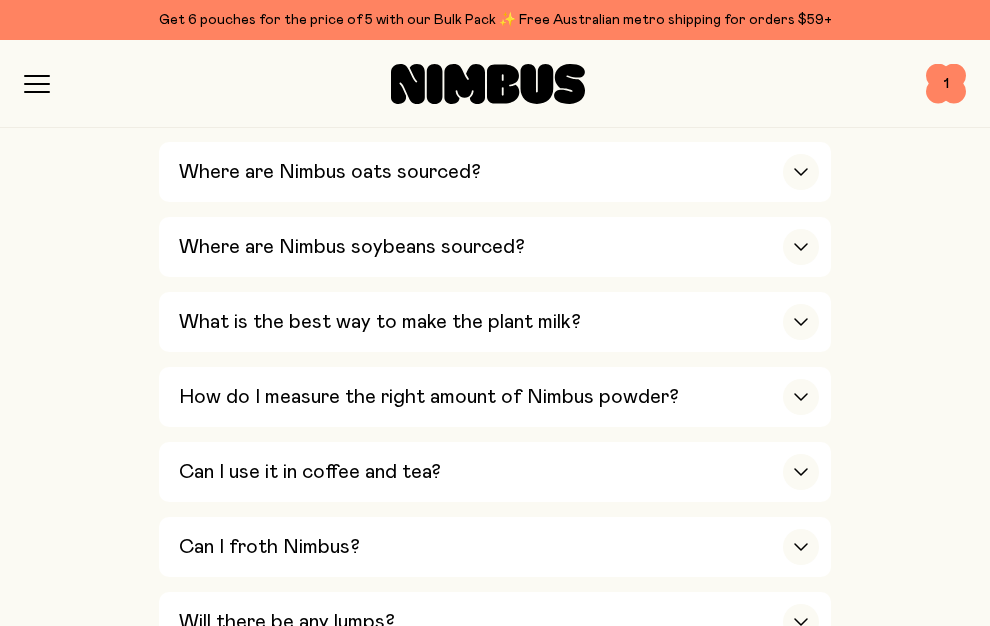 scroll, scrollTop: 801, scrollLeft: 0, axis: vertical 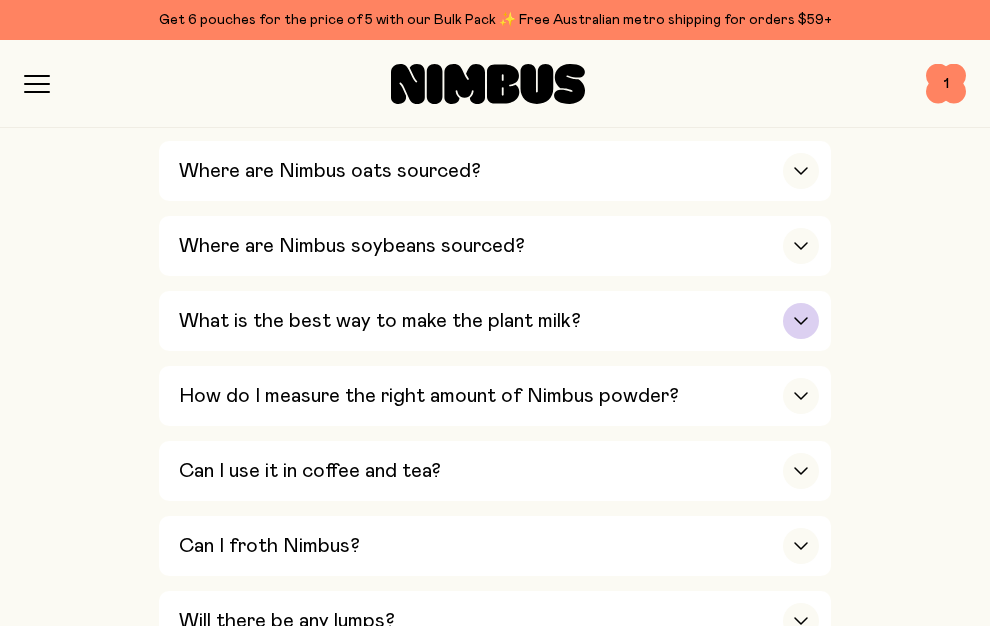 click on "What is the best way to make the plant milk?" at bounding box center (499, 321) 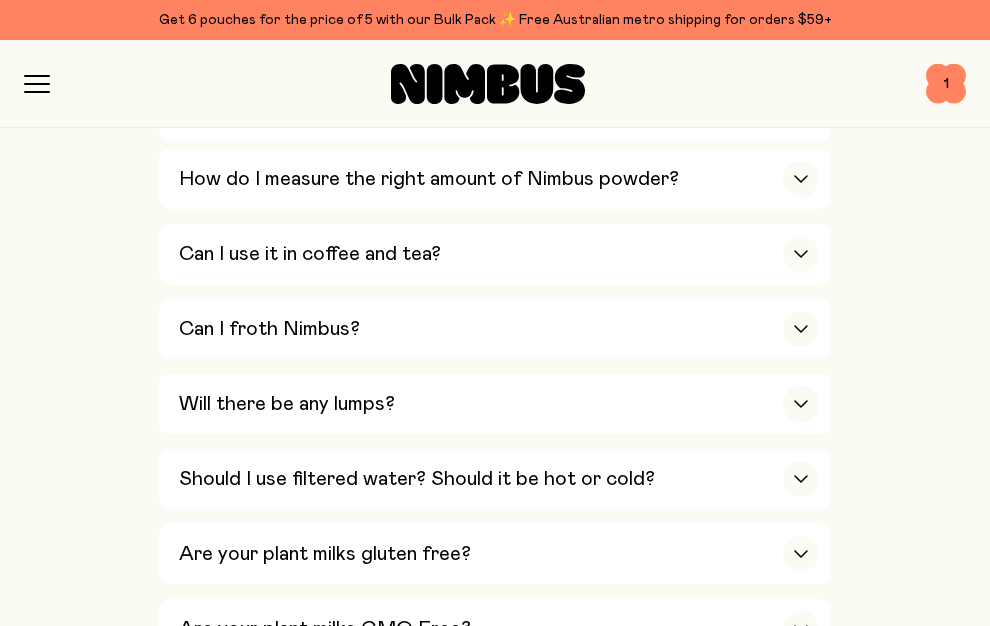 scroll, scrollTop: 1376, scrollLeft: 0, axis: vertical 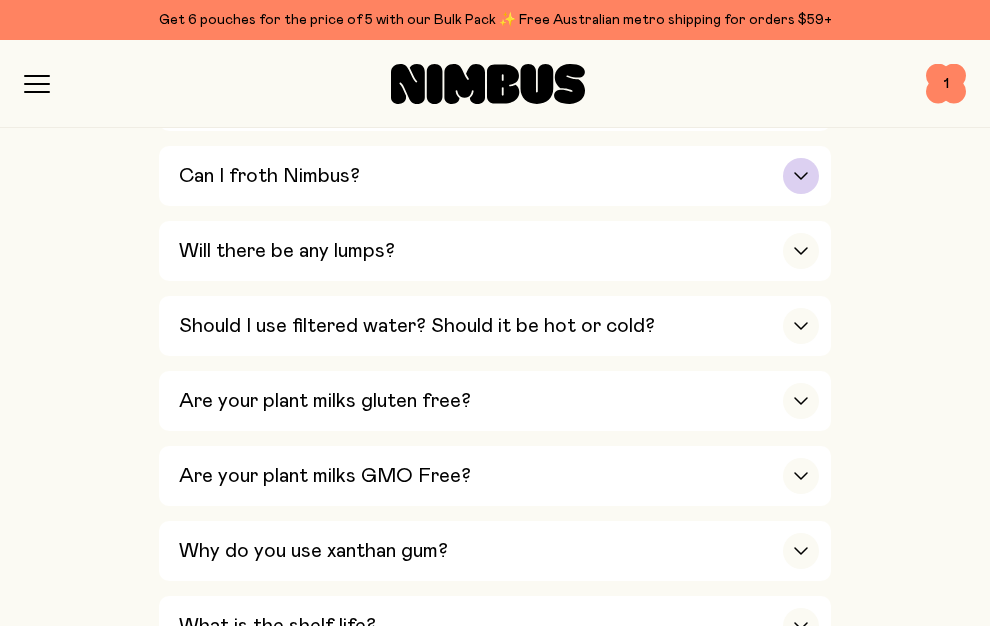 click on "Can I froth Nimbus?" at bounding box center (499, 176) 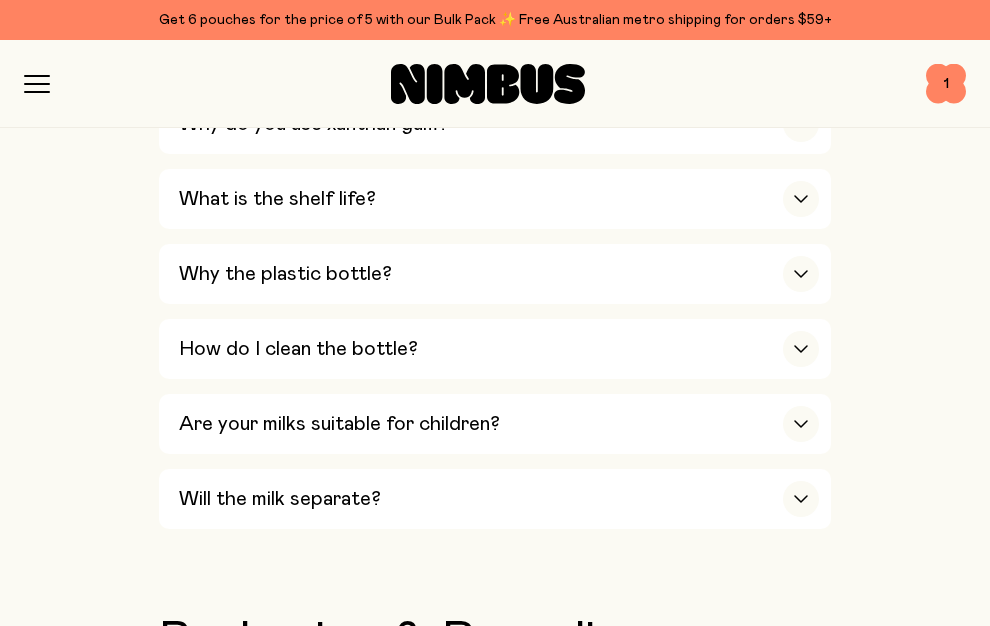 scroll, scrollTop: 2151, scrollLeft: 0, axis: vertical 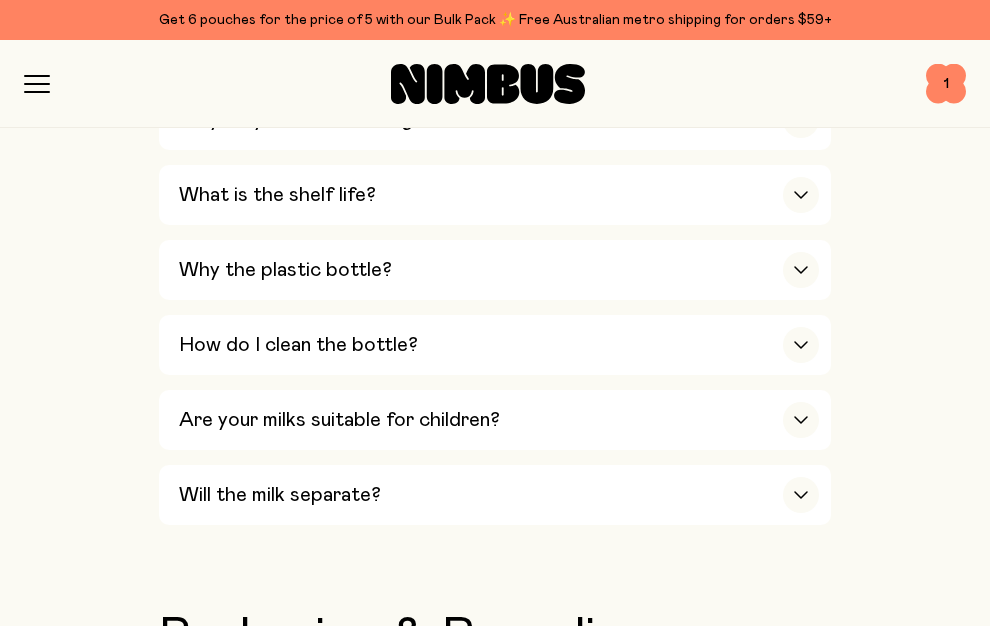 click on "Why the plastic bottle?" at bounding box center (499, 270) 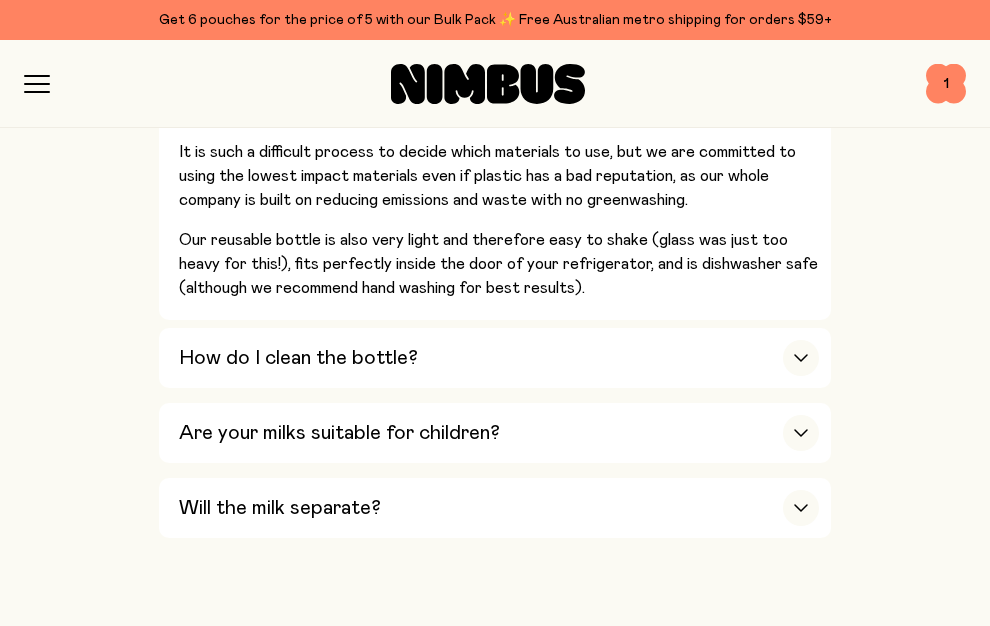 scroll, scrollTop: 2115, scrollLeft: 0, axis: vertical 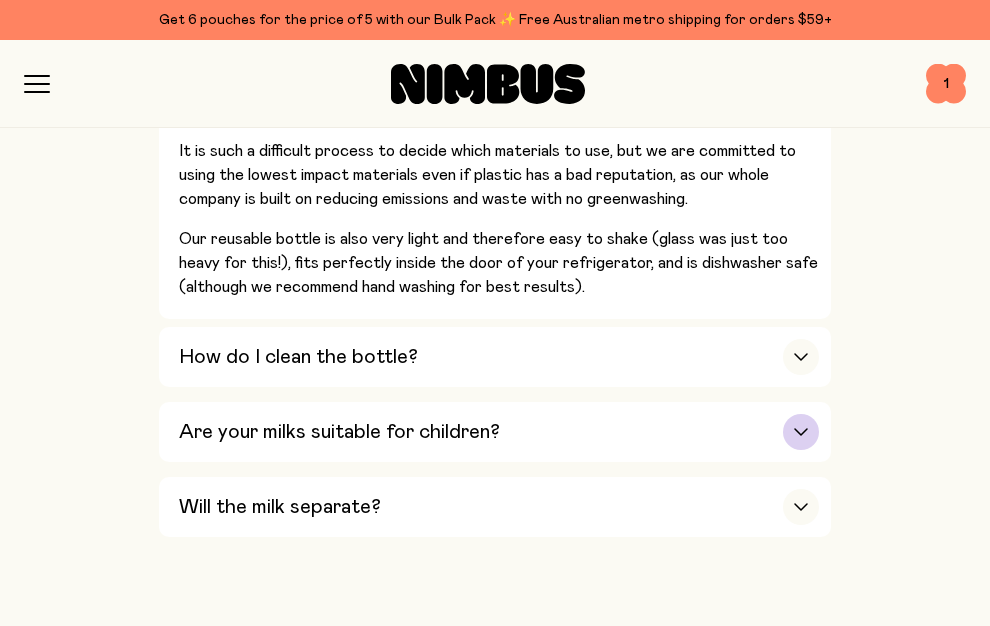 click on "Are your milks suitable for children?" at bounding box center (499, 432) 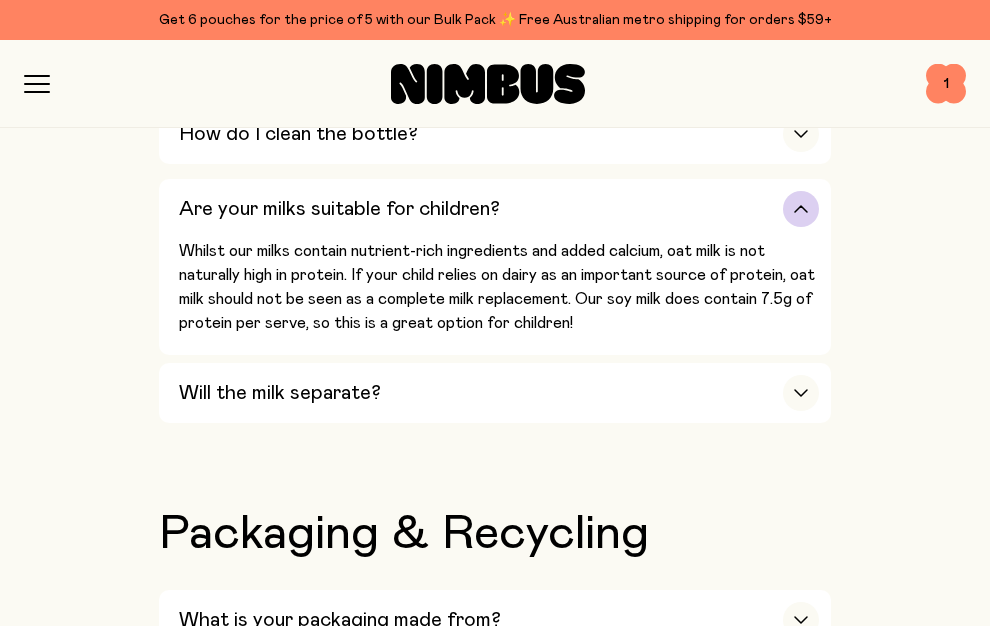 scroll, scrollTop: 1810, scrollLeft: 0, axis: vertical 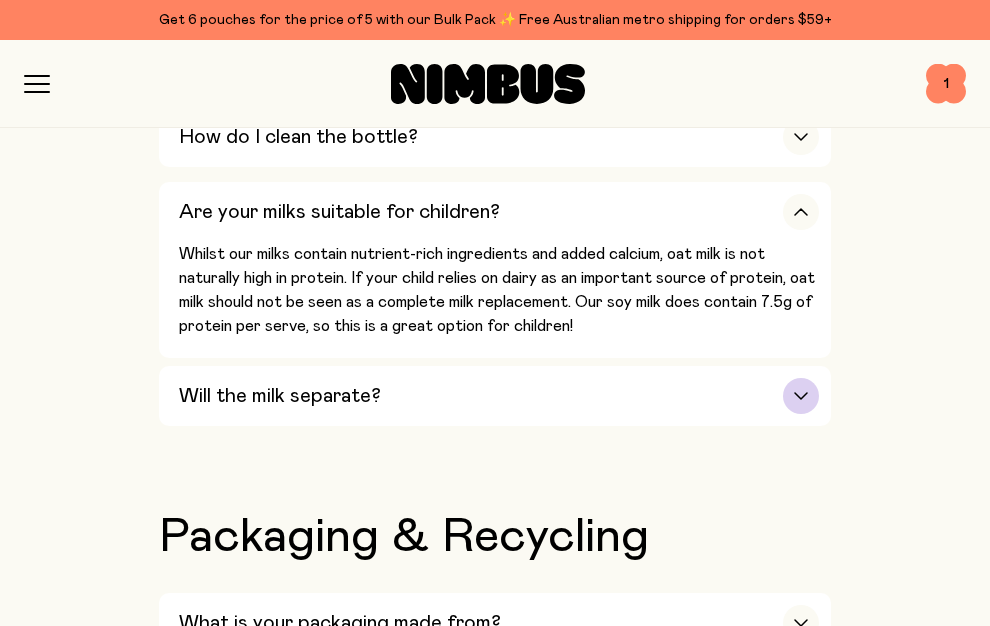 click on "Will the milk separate?" at bounding box center [499, 396] 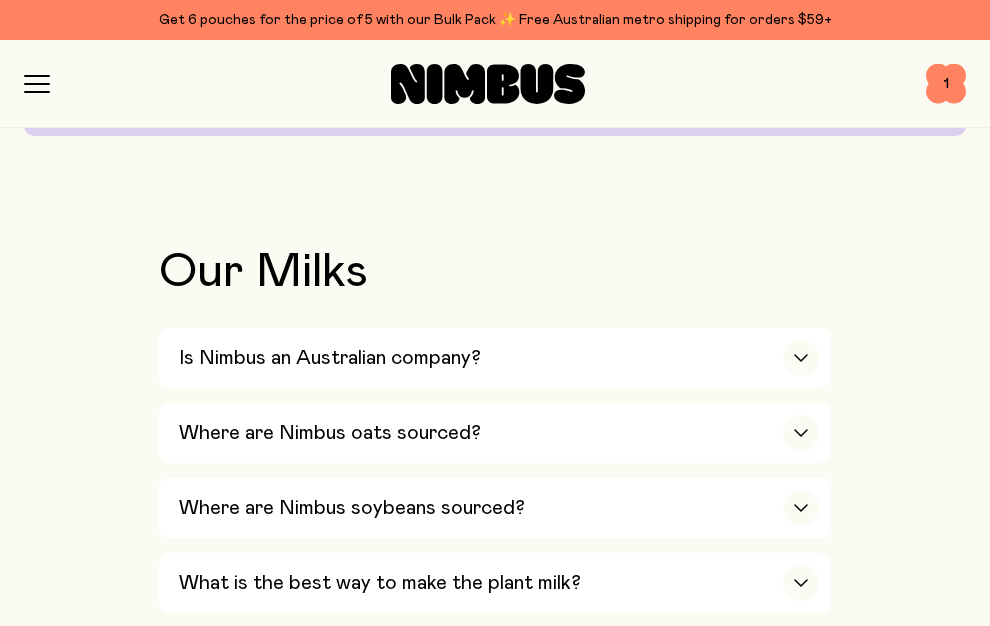 scroll, scrollTop: 544, scrollLeft: 0, axis: vertical 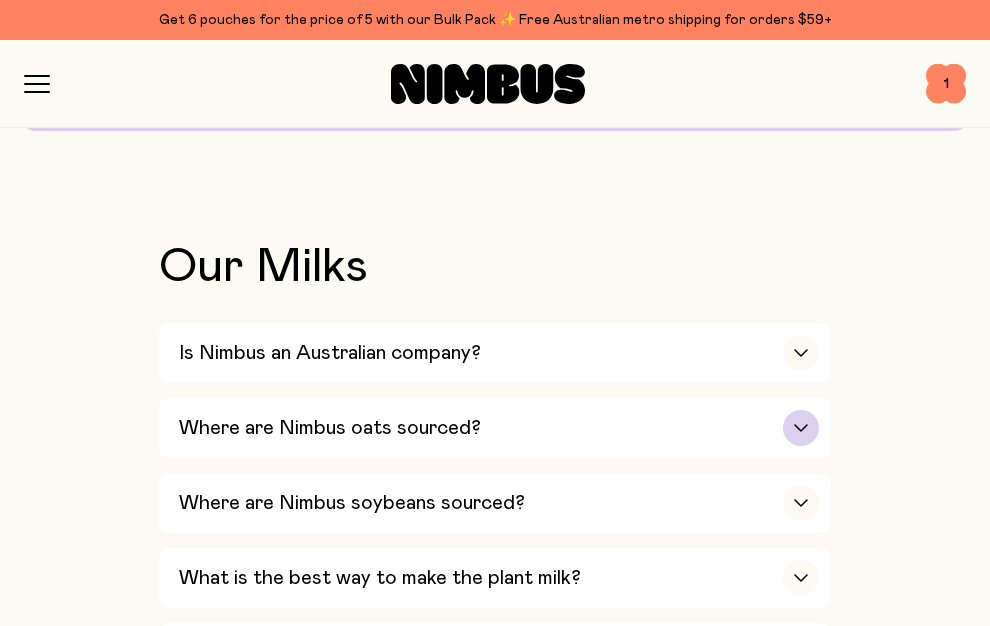 click on "Where are Nimbus oats sourced?" at bounding box center [499, 428] 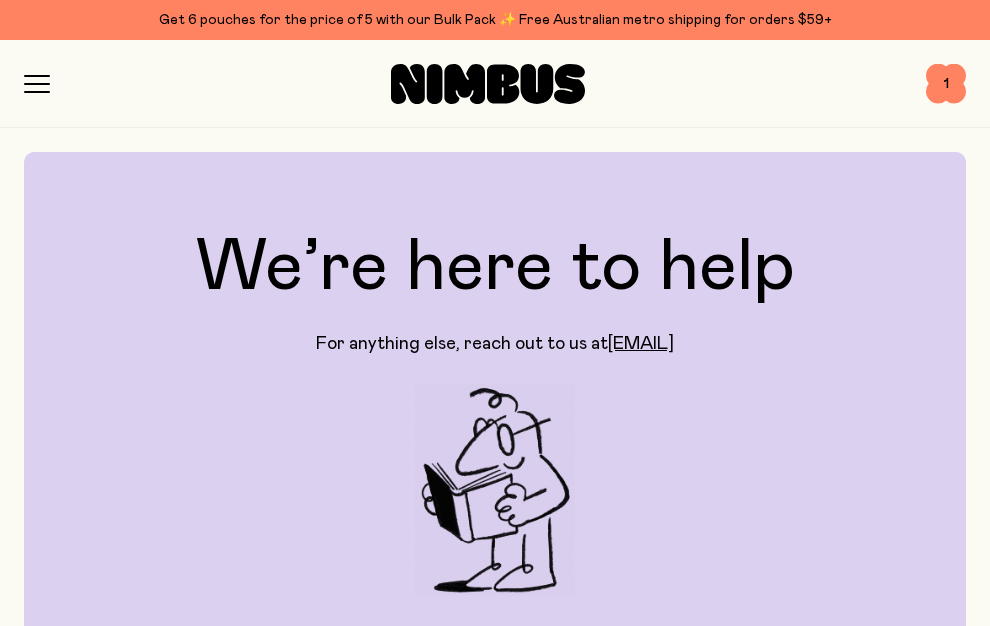 click 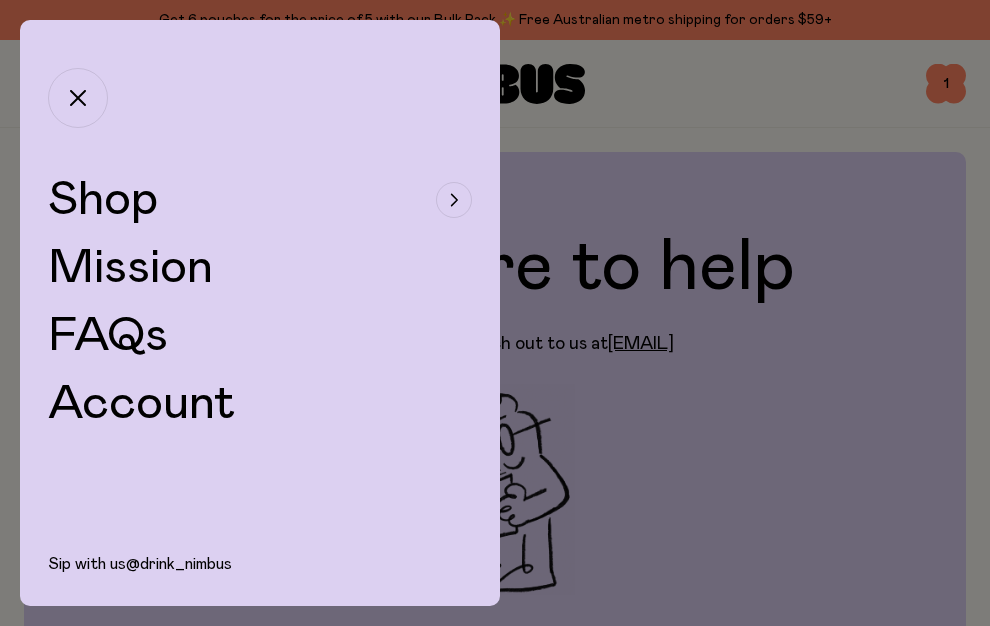 click at bounding box center (454, 200) 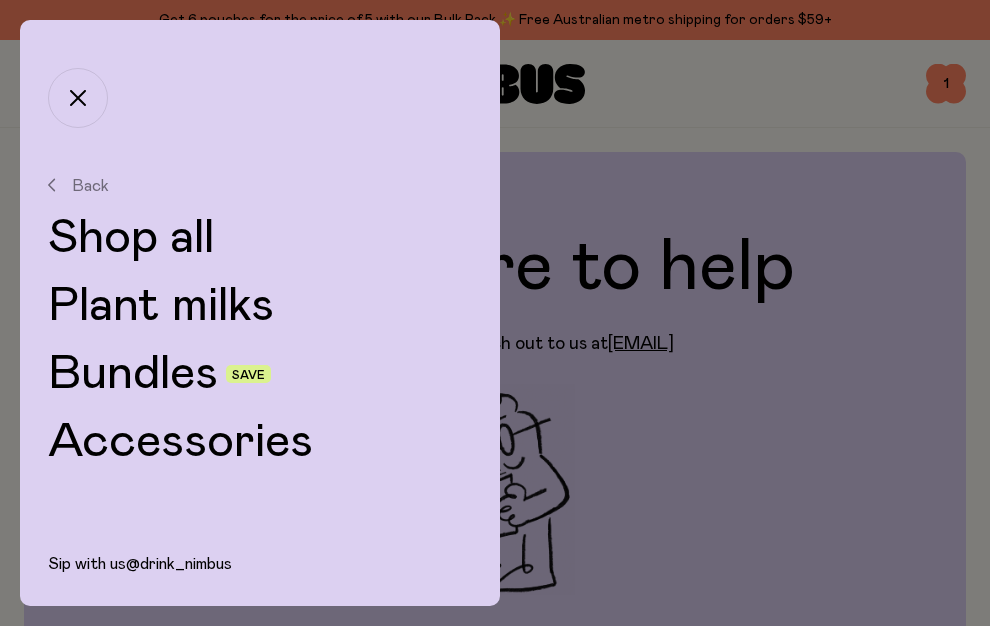 click on "Shop all" at bounding box center (260, 238) 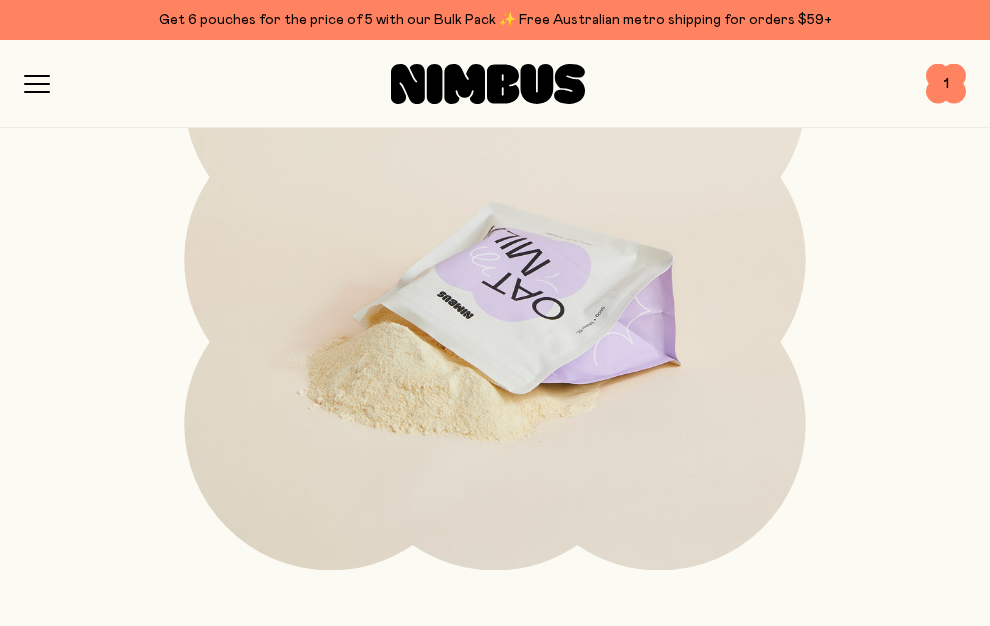 scroll, scrollTop: 465, scrollLeft: 0, axis: vertical 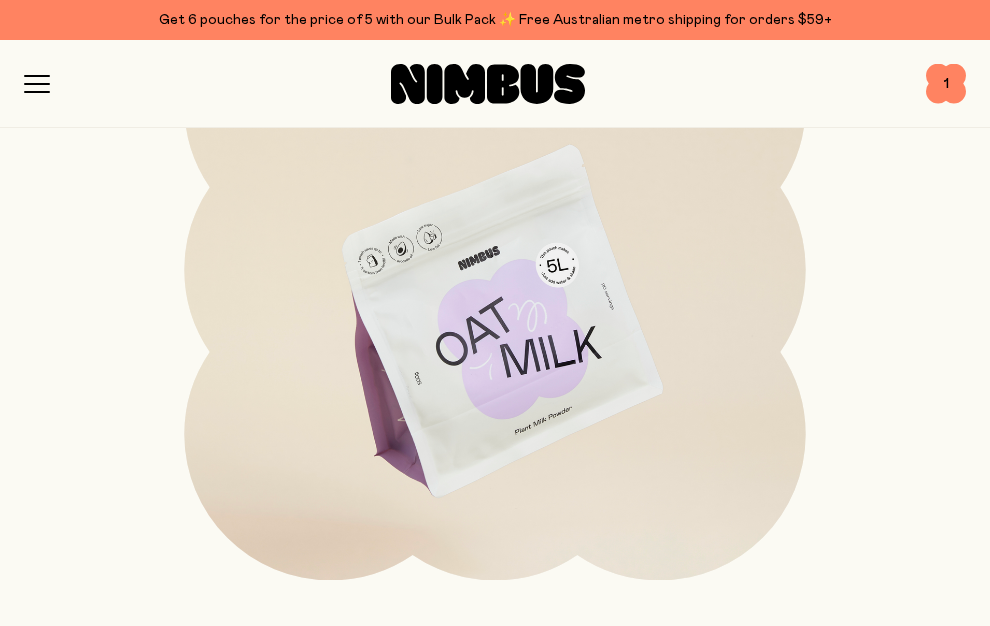 click 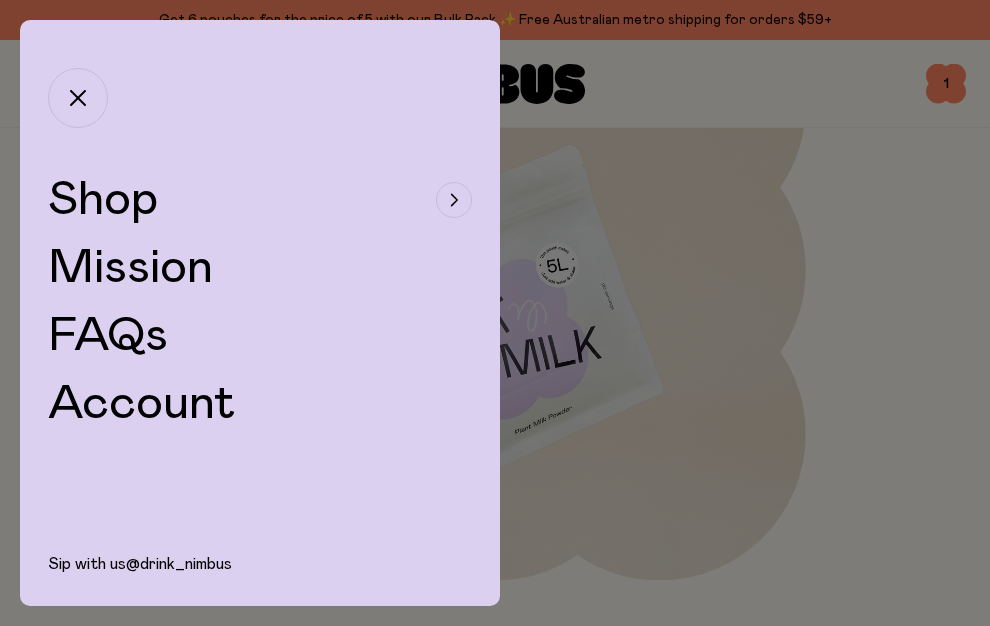click on "Shop" at bounding box center (260, 200) 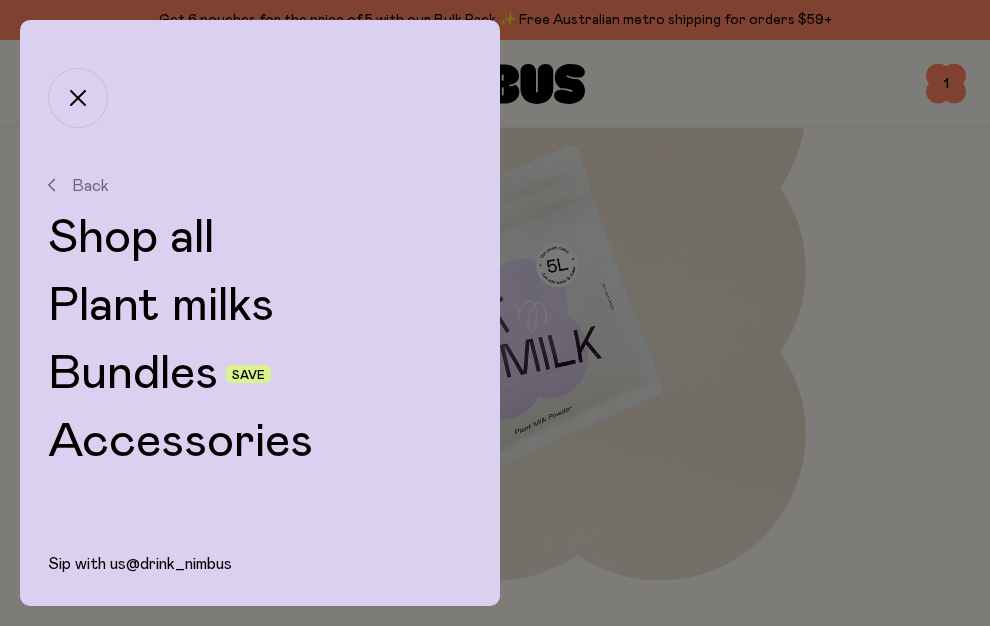 click on "Plant milks" at bounding box center (260, 306) 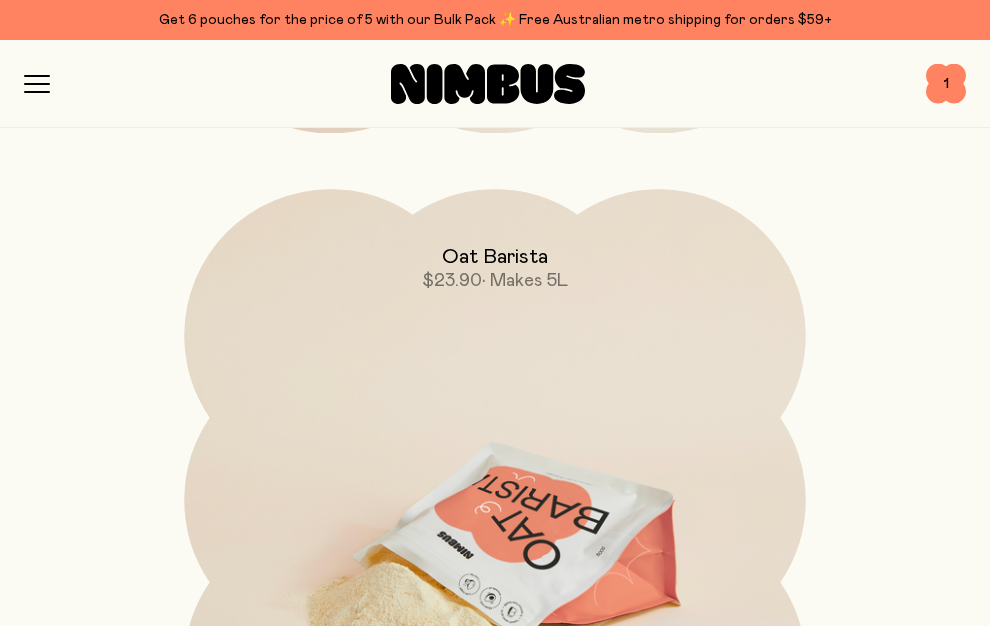 scroll, scrollTop: 908, scrollLeft: 0, axis: vertical 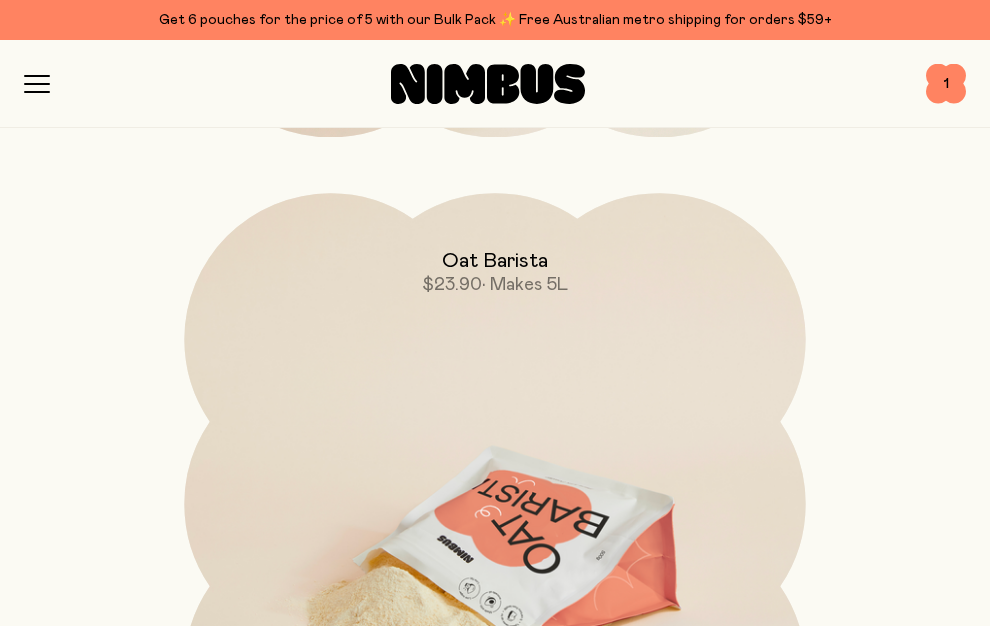 click at bounding box center (494, 558) 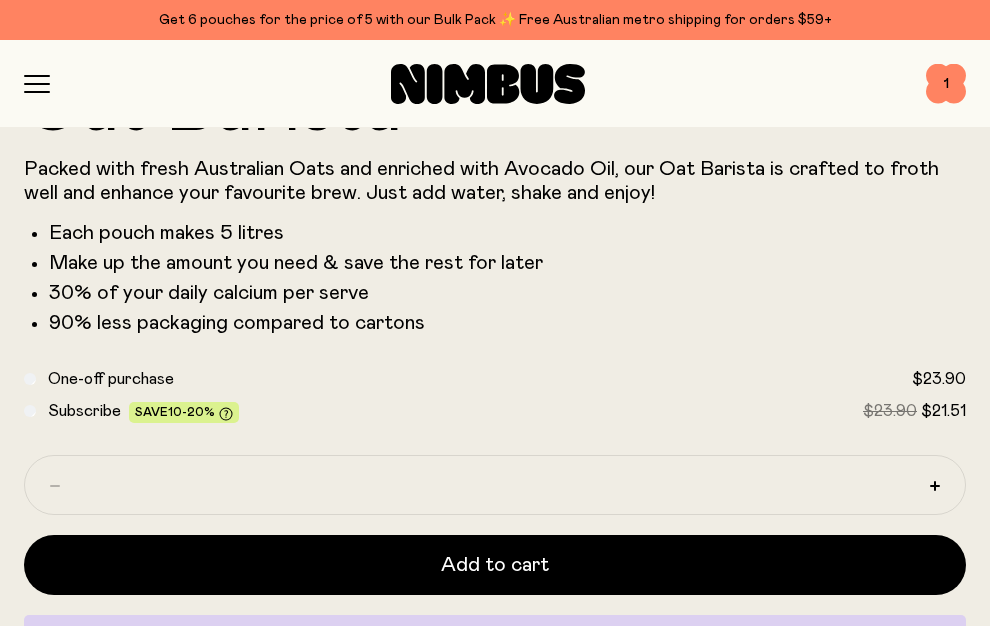 scroll, scrollTop: 1102, scrollLeft: 0, axis: vertical 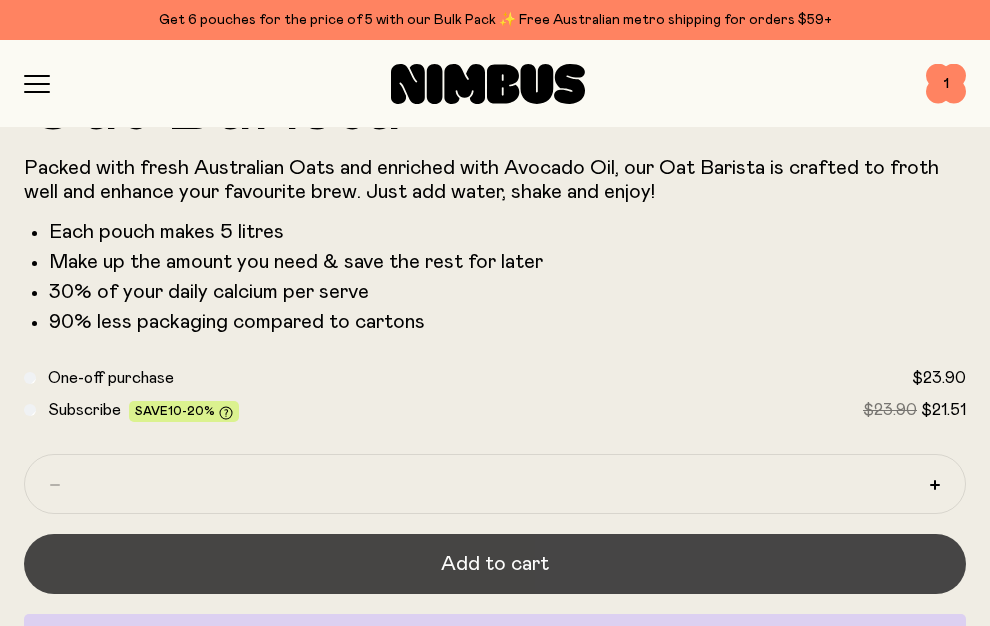 click on "Add to cart" at bounding box center (495, 564) 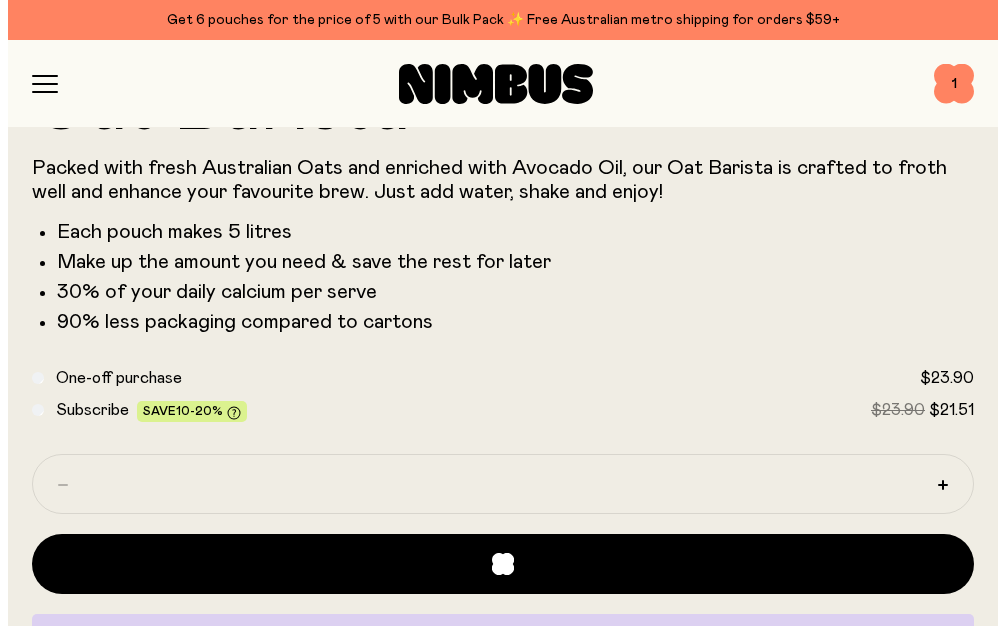 scroll, scrollTop: 0, scrollLeft: 0, axis: both 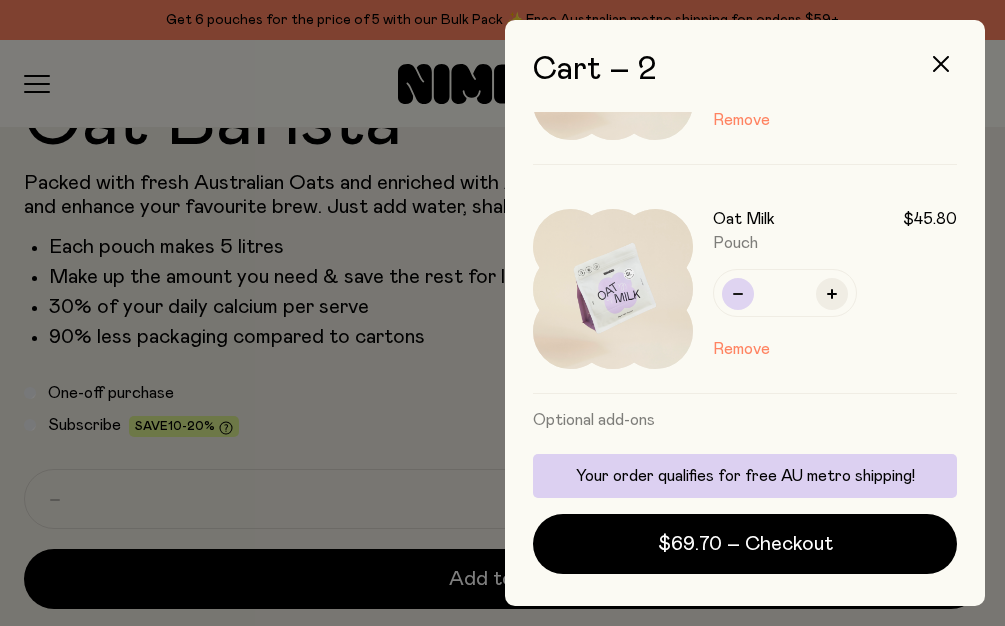 click 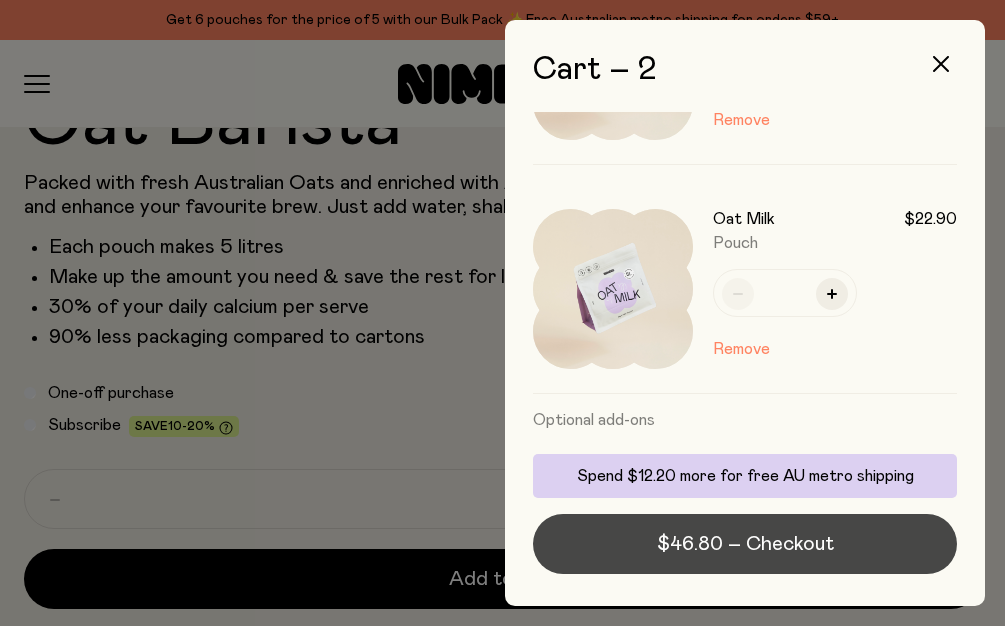 click on "$46.80 – Checkout" at bounding box center [745, 544] 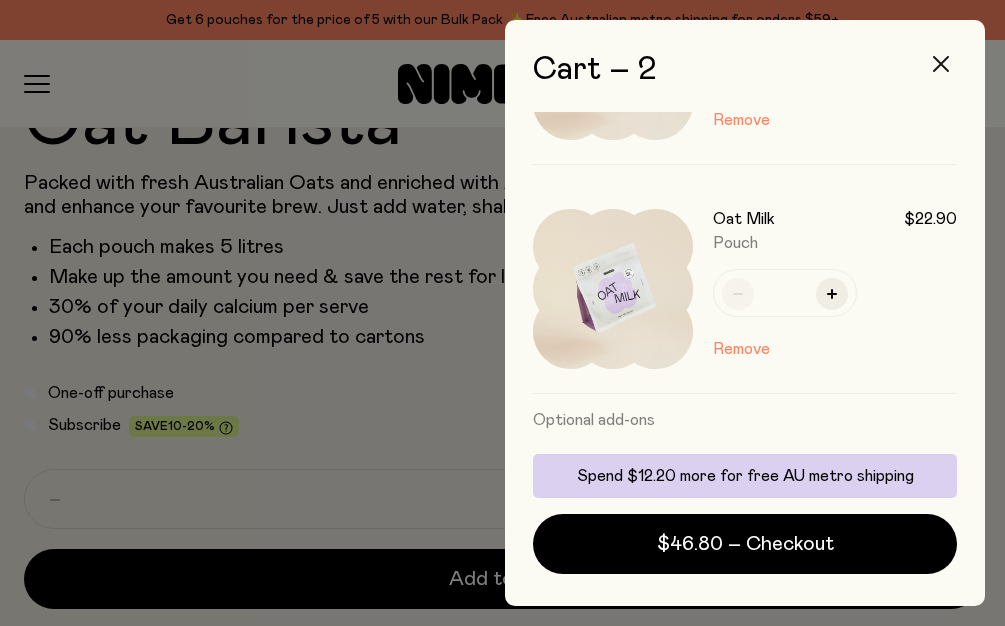 click 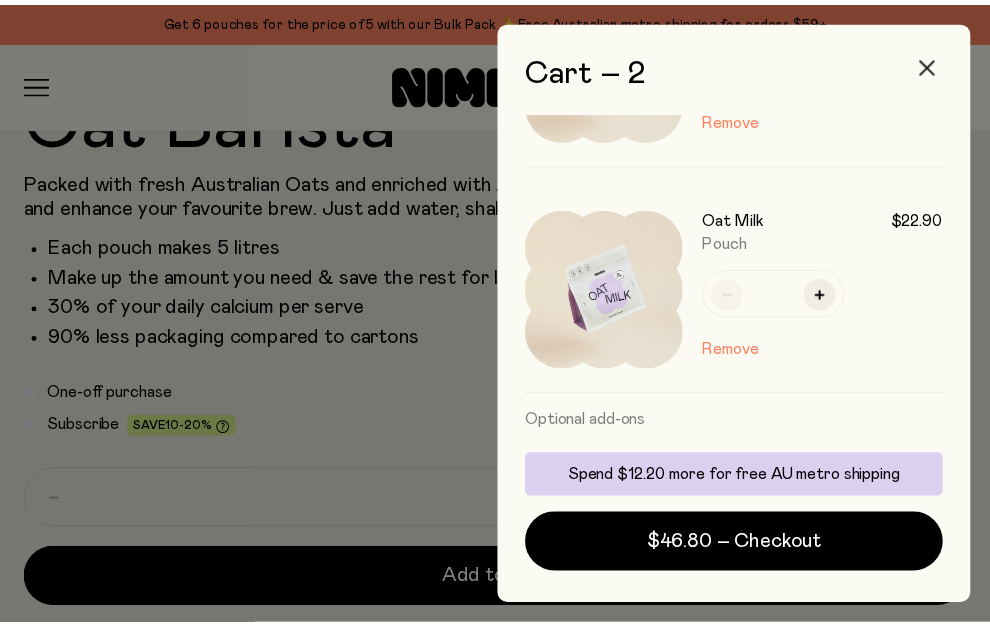 scroll, scrollTop: 1102, scrollLeft: 0, axis: vertical 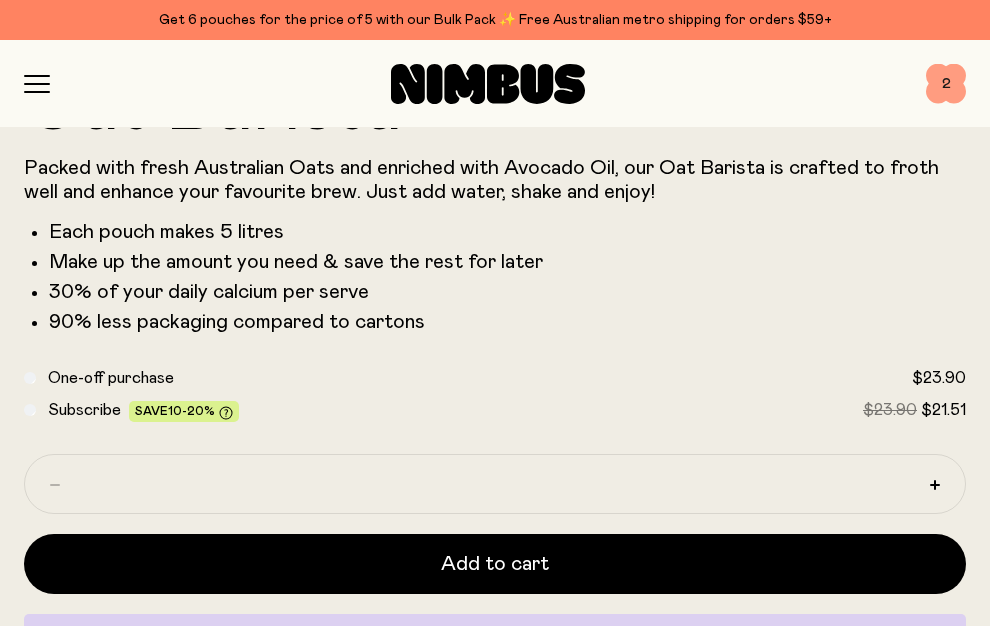 click on "2" at bounding box center (946, 84) 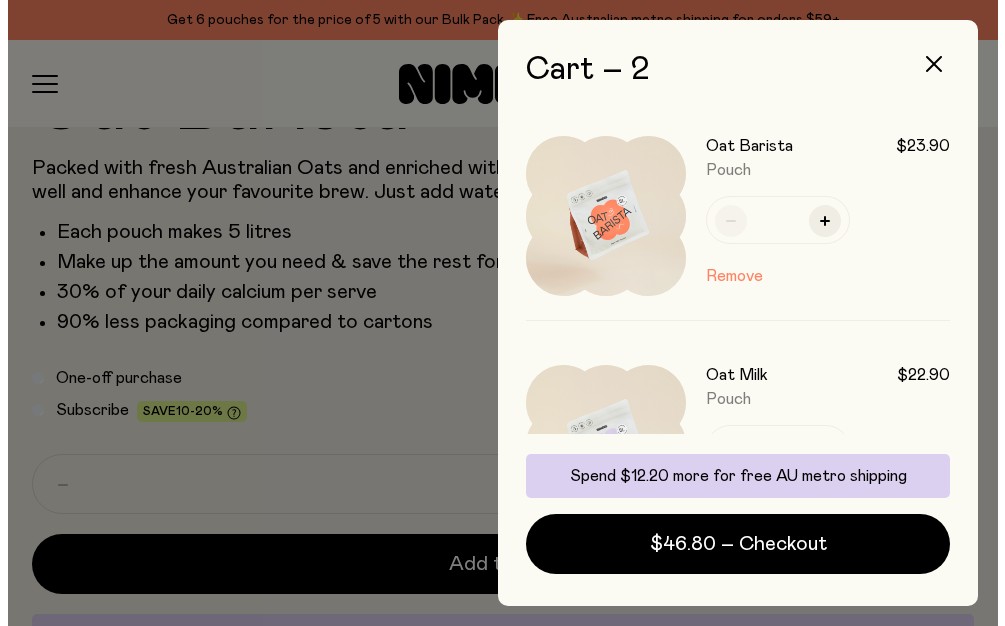 scroll, scrollTop: 0, scrollLeft: 0, axis: both 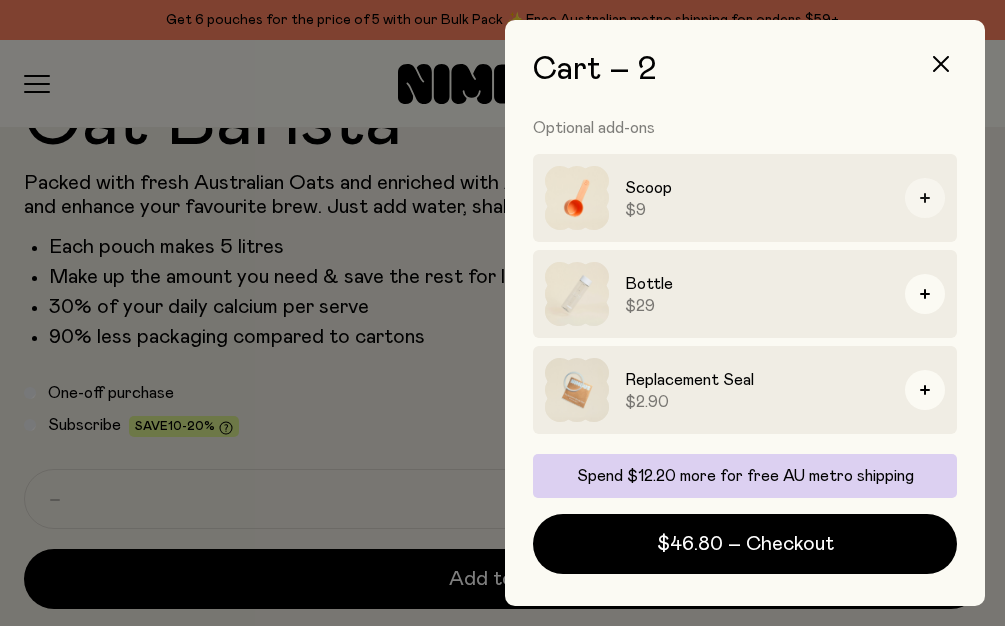 click at bounding box center [925, 198] 